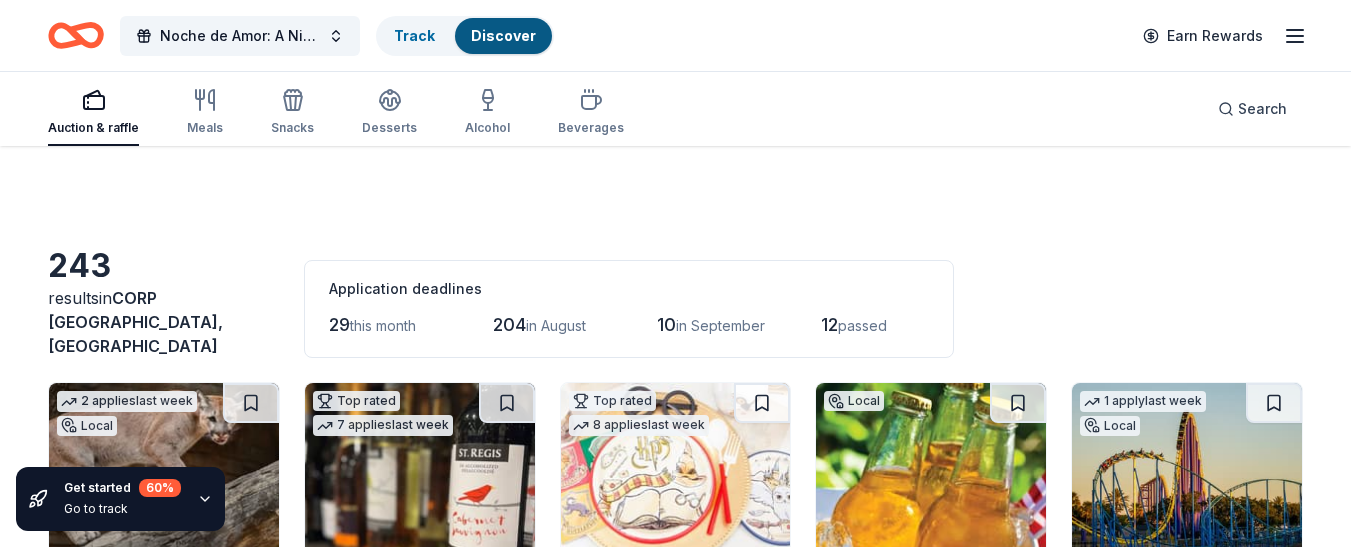 scroll, scrollTop: 305, scrollLeft: 0, axis: vertical 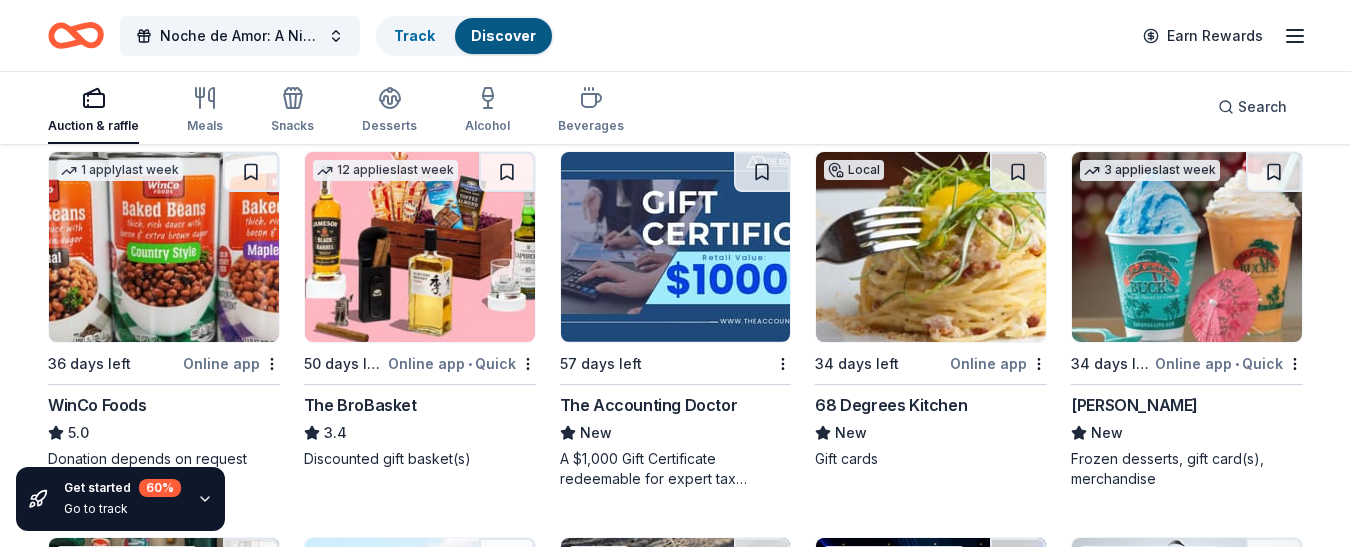 click on "Online app • Quick" at bounding box center (462, 363) 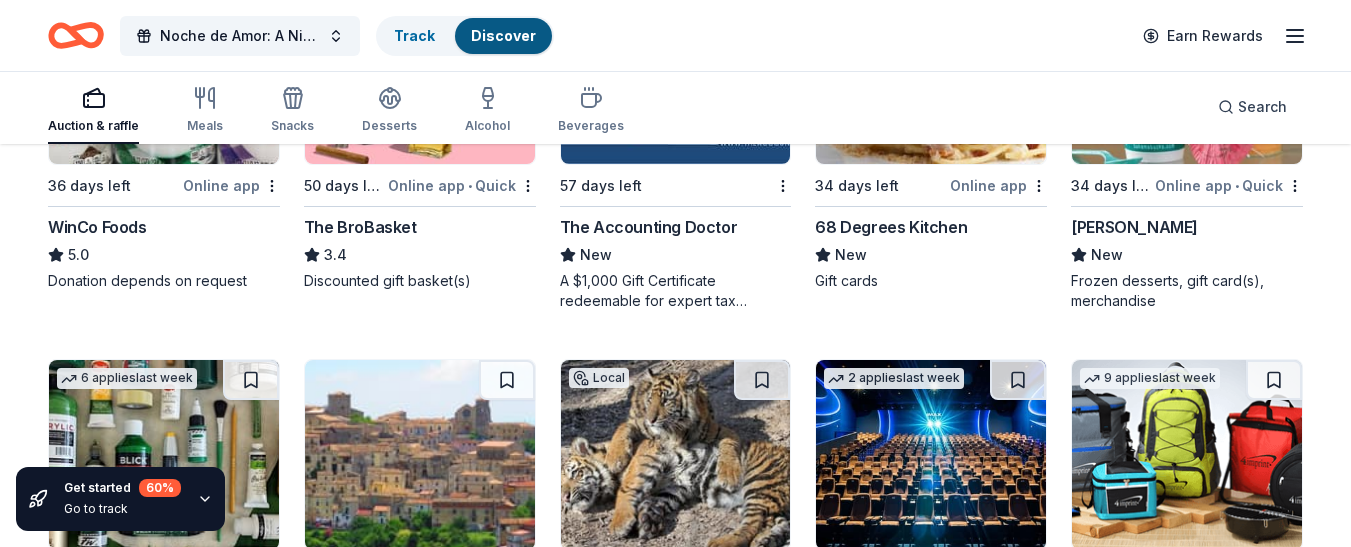scroll, scrollTop: 3833, scrollLeft: 0, axis: vertical 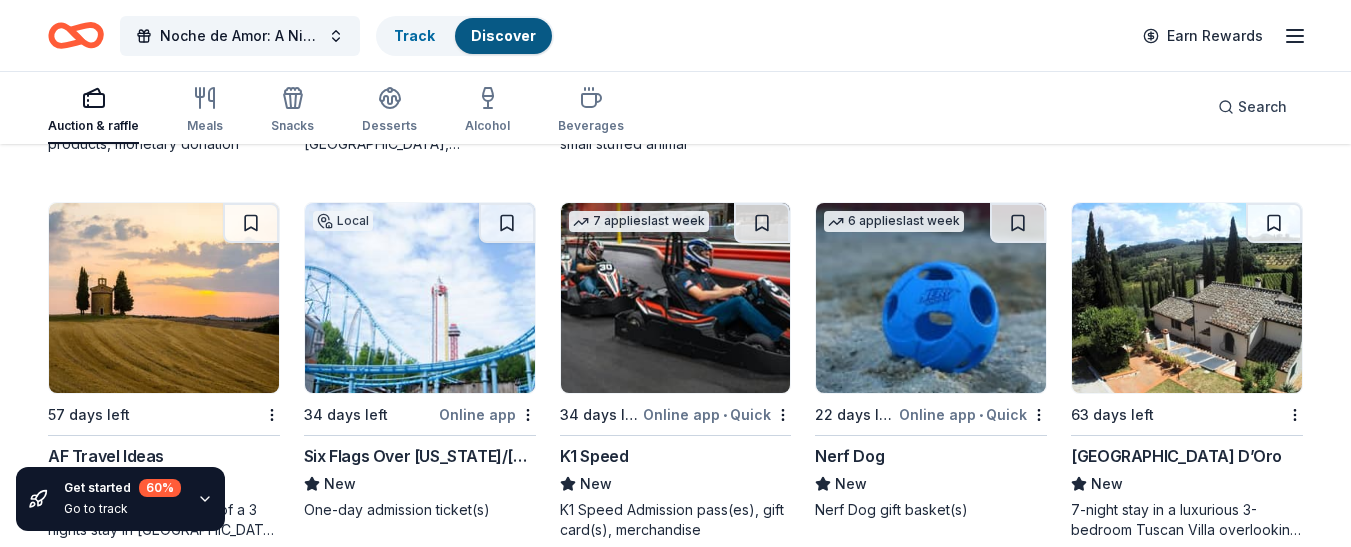 click on "Villa Sogni D’Oro" at bounding box center [1176, 456] 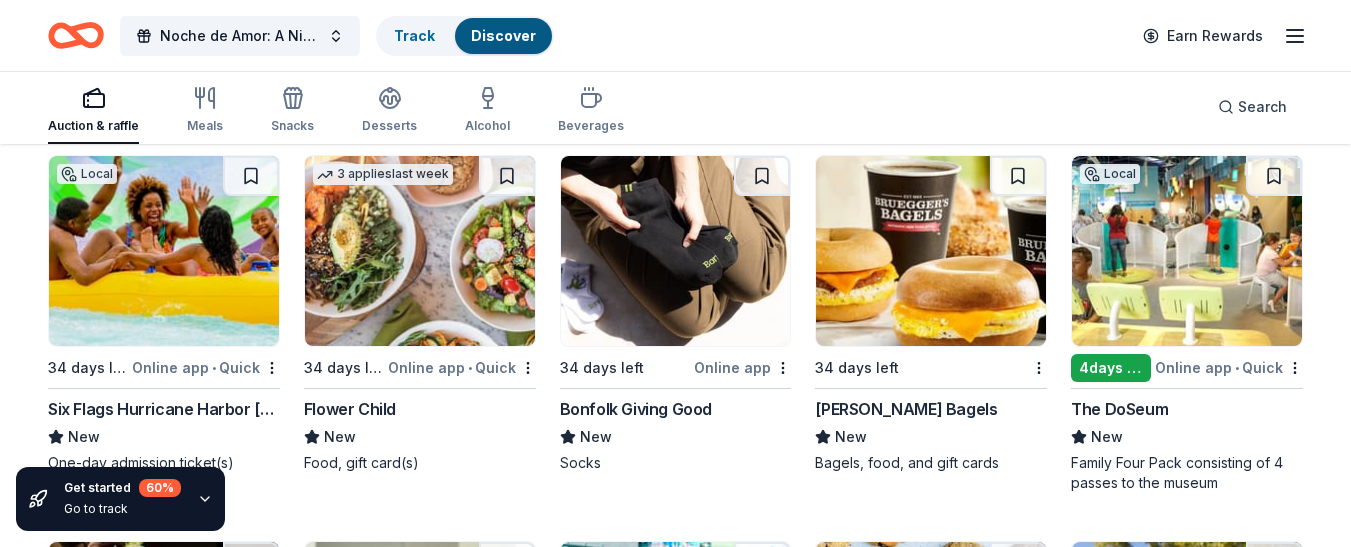 scroll, scrollTop: 4834, scrollLeft: 0, axis: vertical 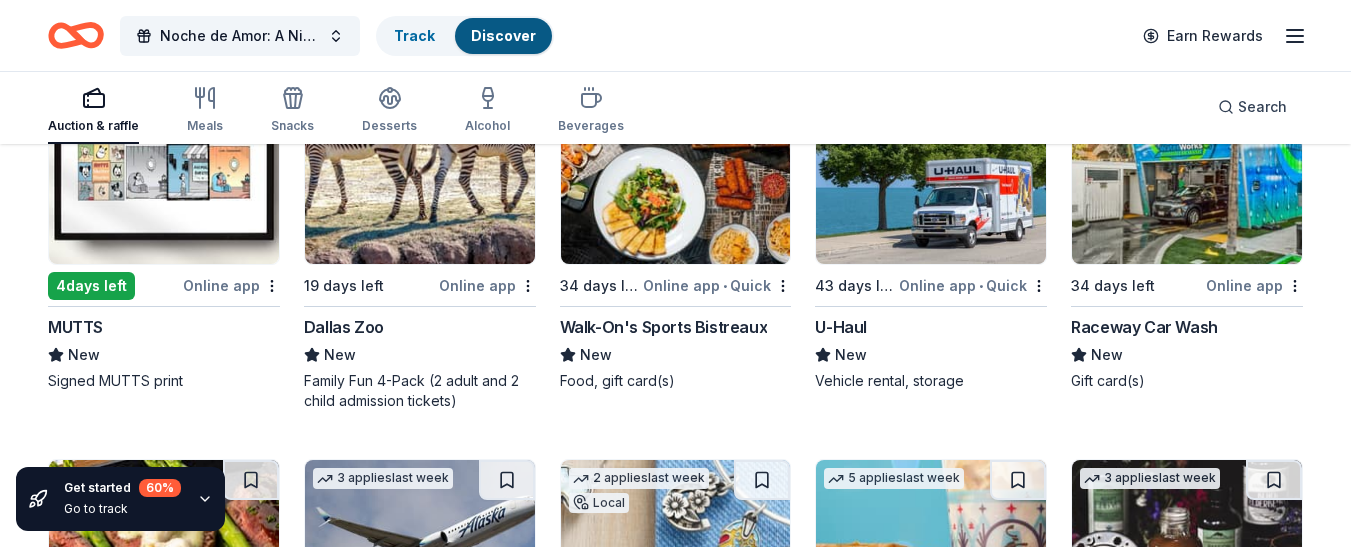 click at bounding box center [164, 169] 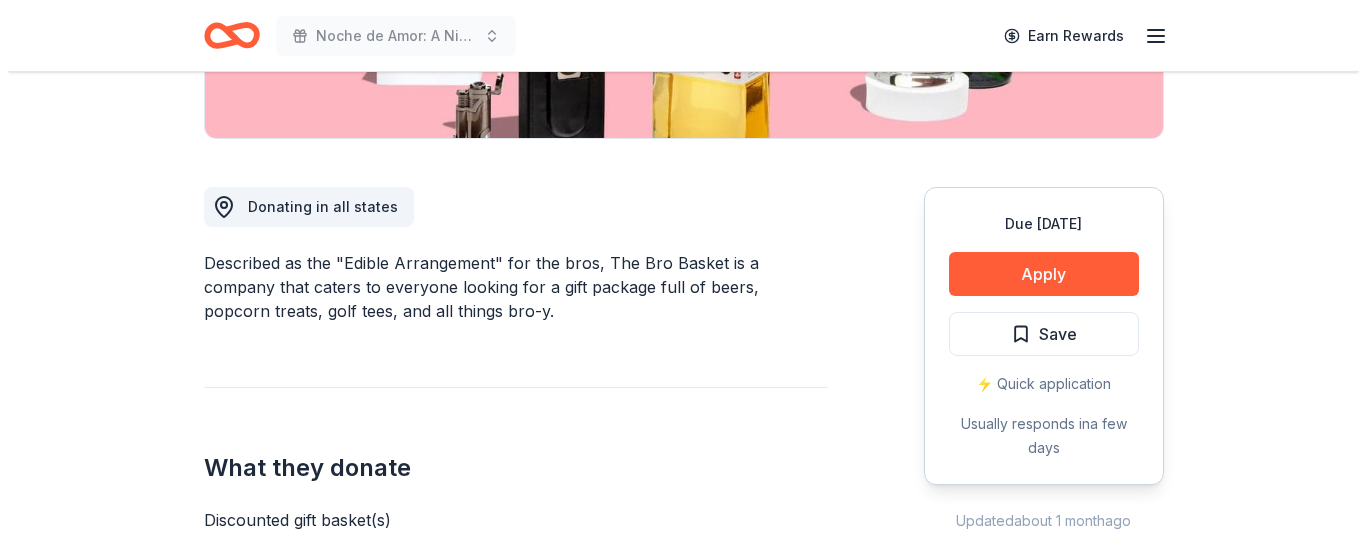 scroll, scrollTop: 547, scrollLeft: 0, axis: vertical 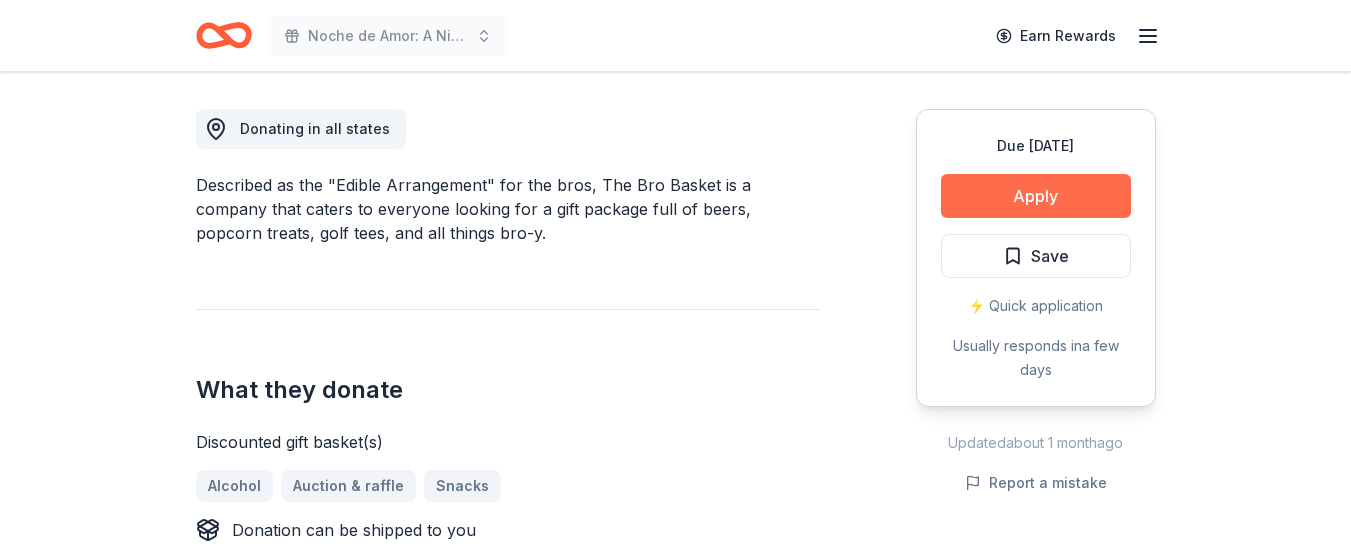 click on "Apply" at bounding box center (1036, 196) 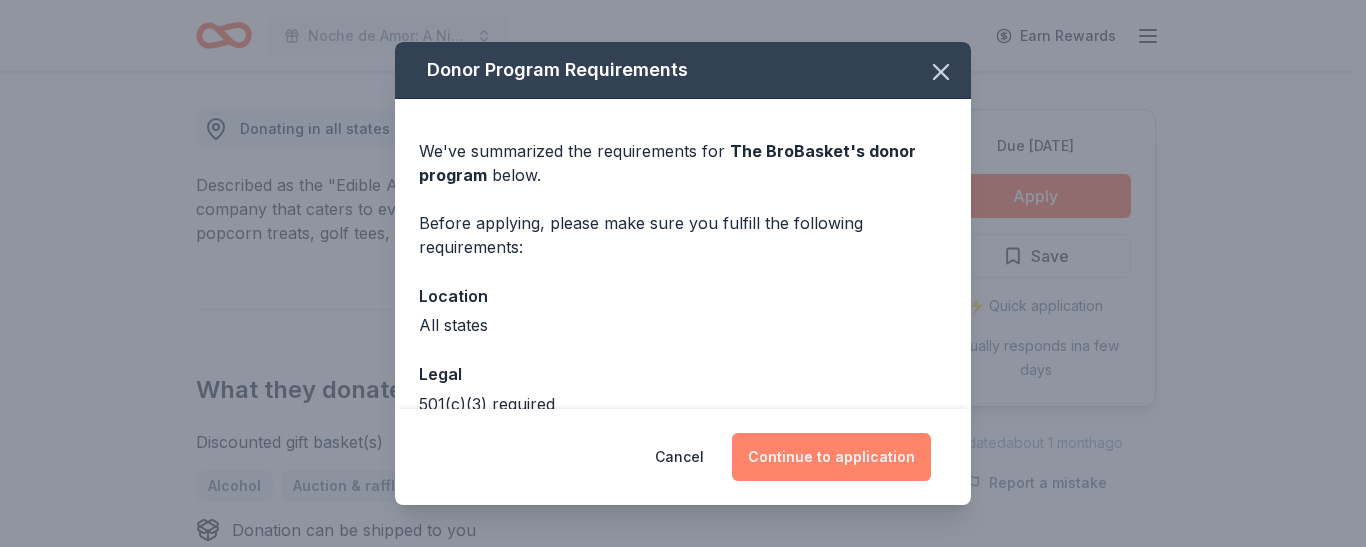 click on "Continue to application" at bounding box center (831, 457) 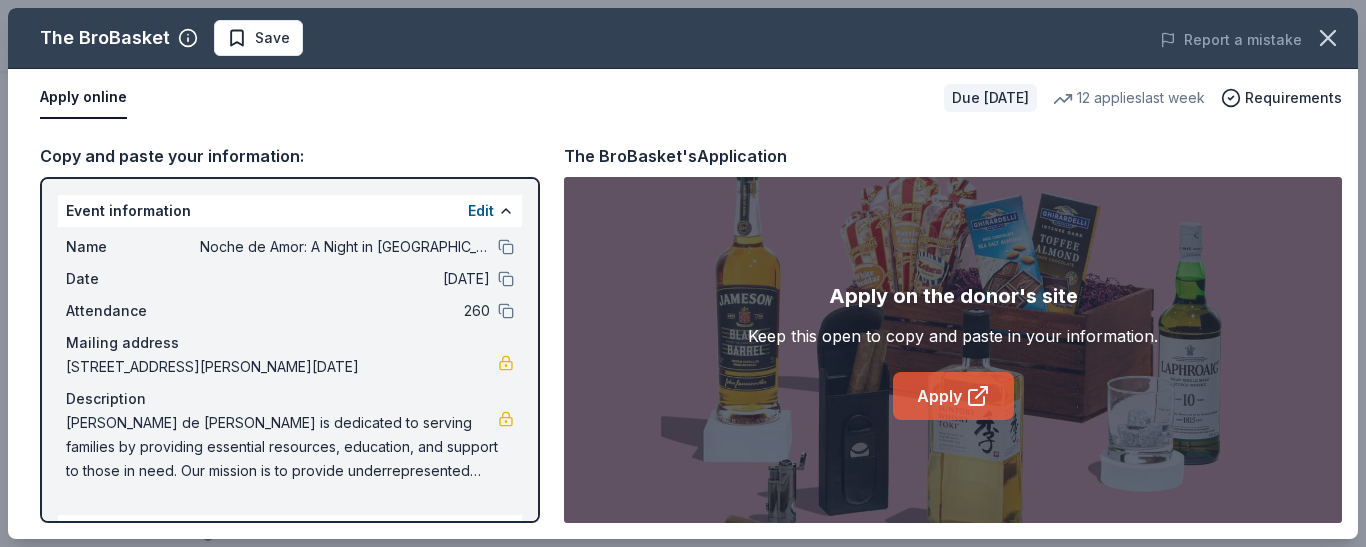 click on "Apply" at bounding box center (953, 396) 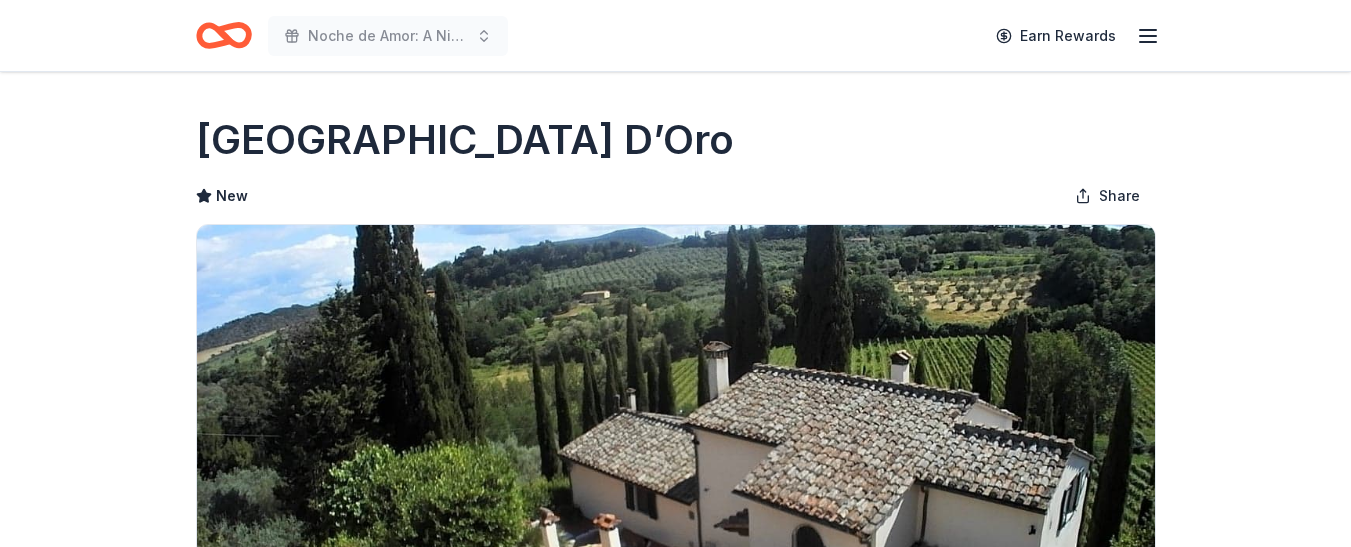 scroll, scrollTop: 0, scrollLeft: 0, axis: both 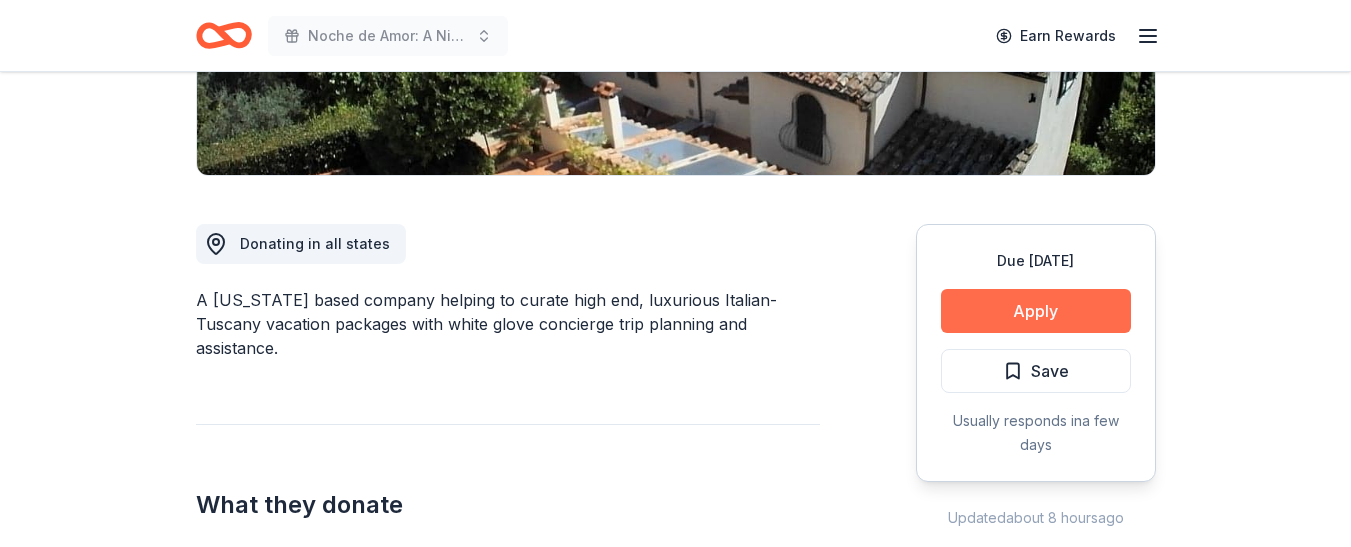 click on "Apply" at bounding box center [1036, 311] 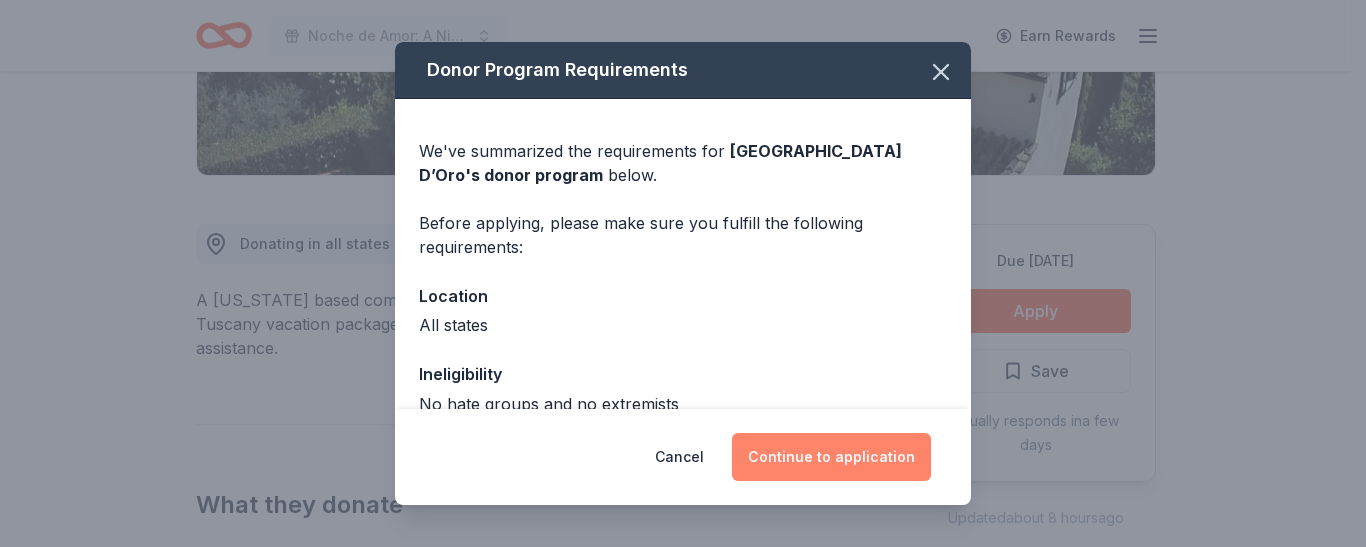 click on "Continue to application" at bounding box center [831, 457] 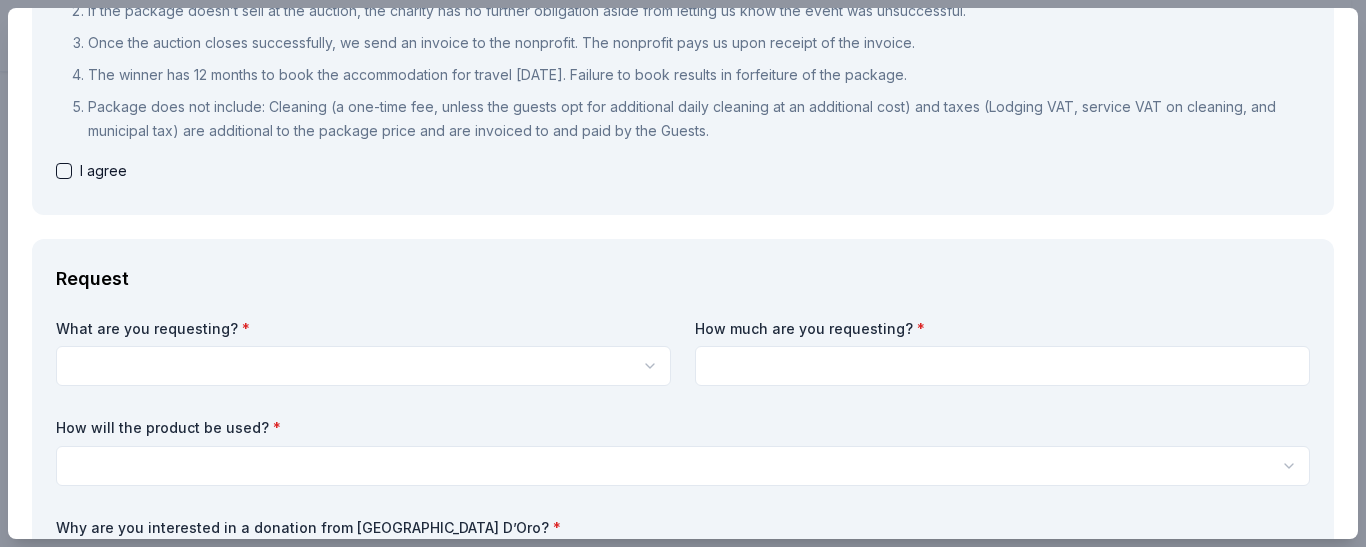scroll, scrollTop: 0, scrollLeft: 0, axis: both 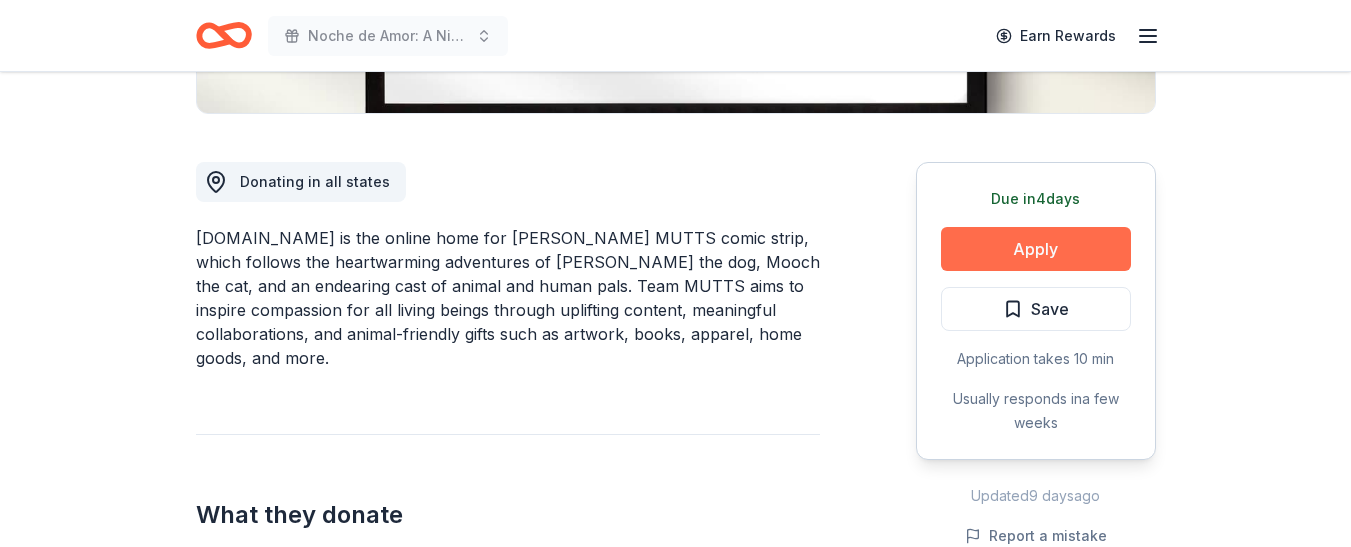 click on "Apply" at bounding box center [1036, 249] 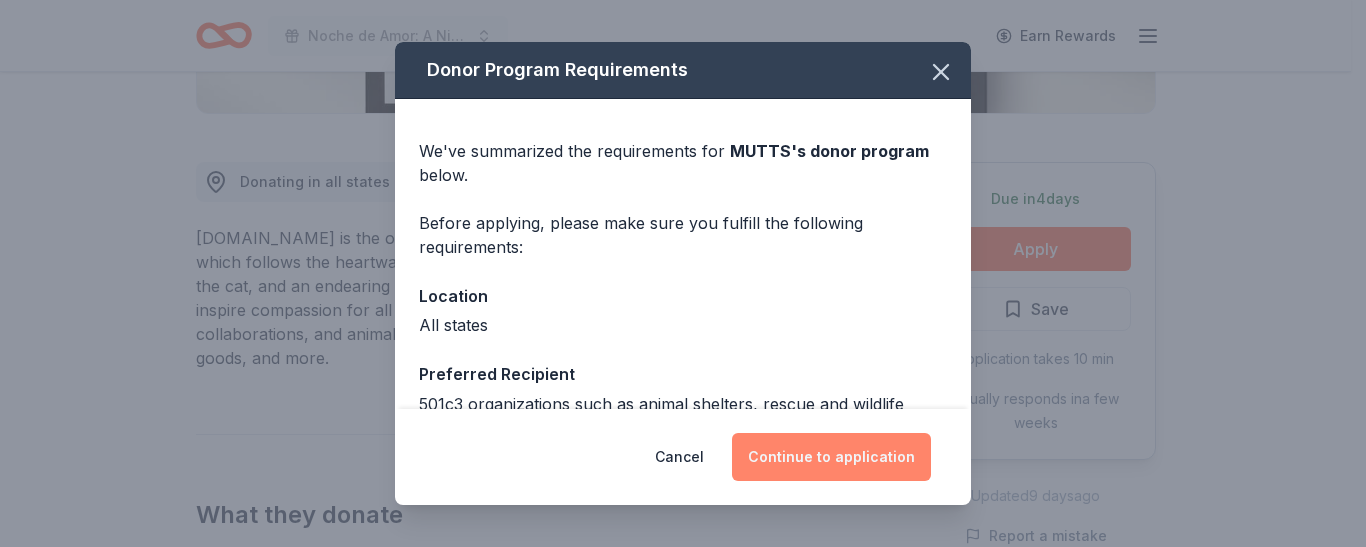 click on "Continue to application" at bounding box center (831, 457) 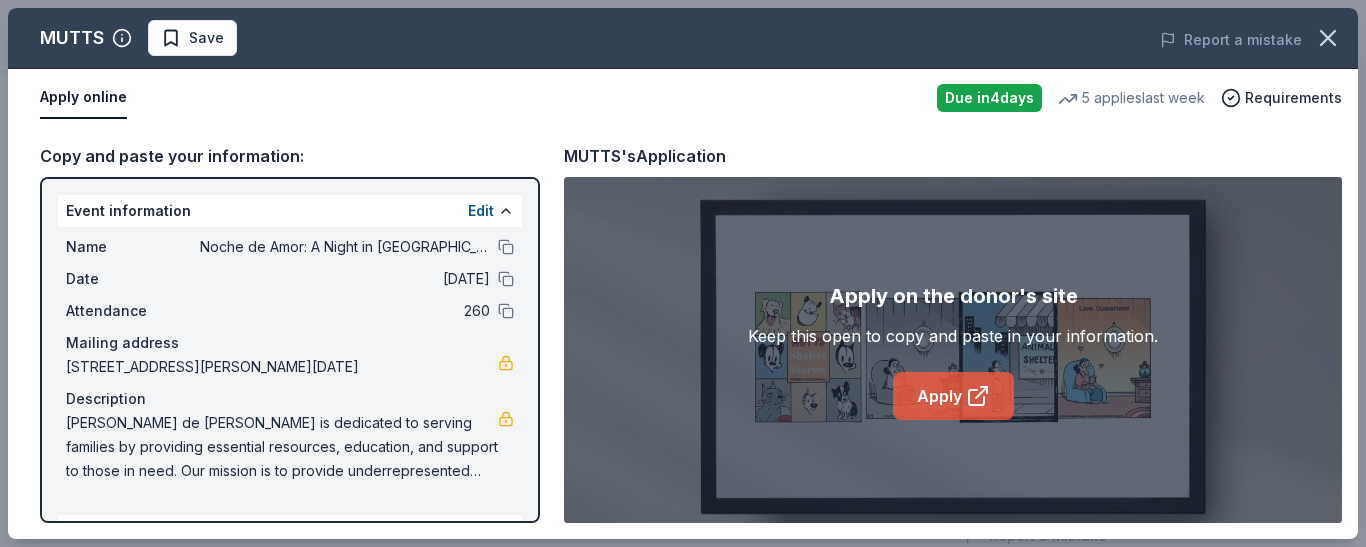 click on "Apply" at bounding box center [953, 396] 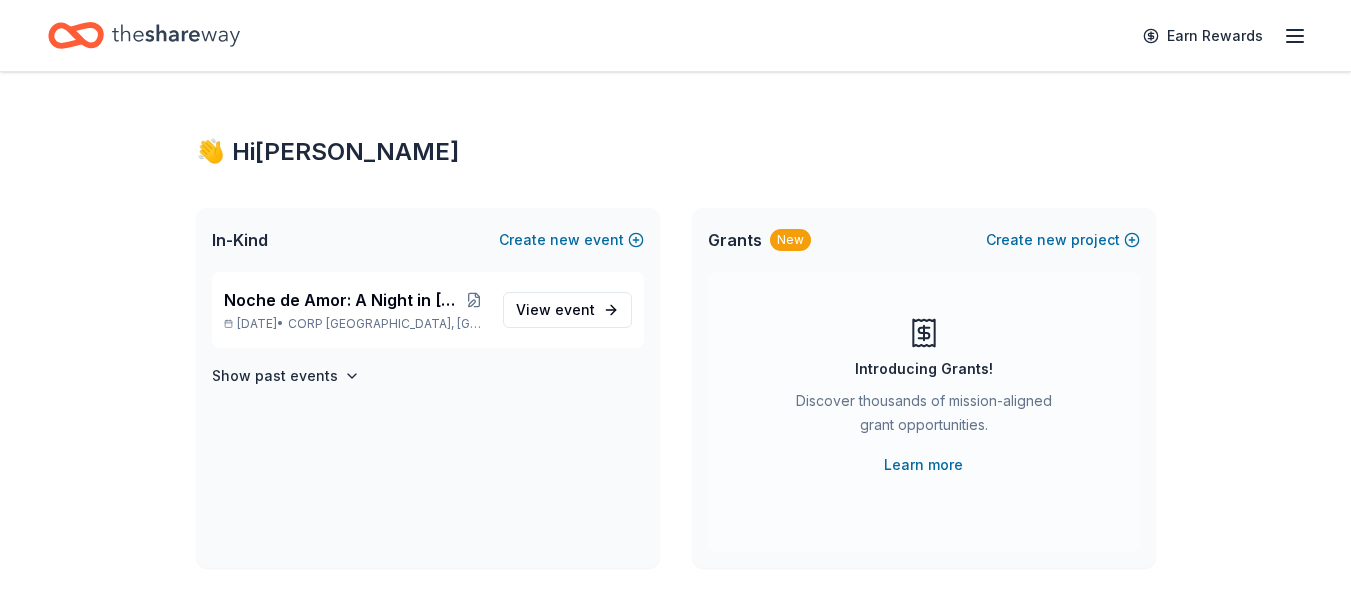 scroll, scrollTop: 0, scrollLeft: 0, axis: both 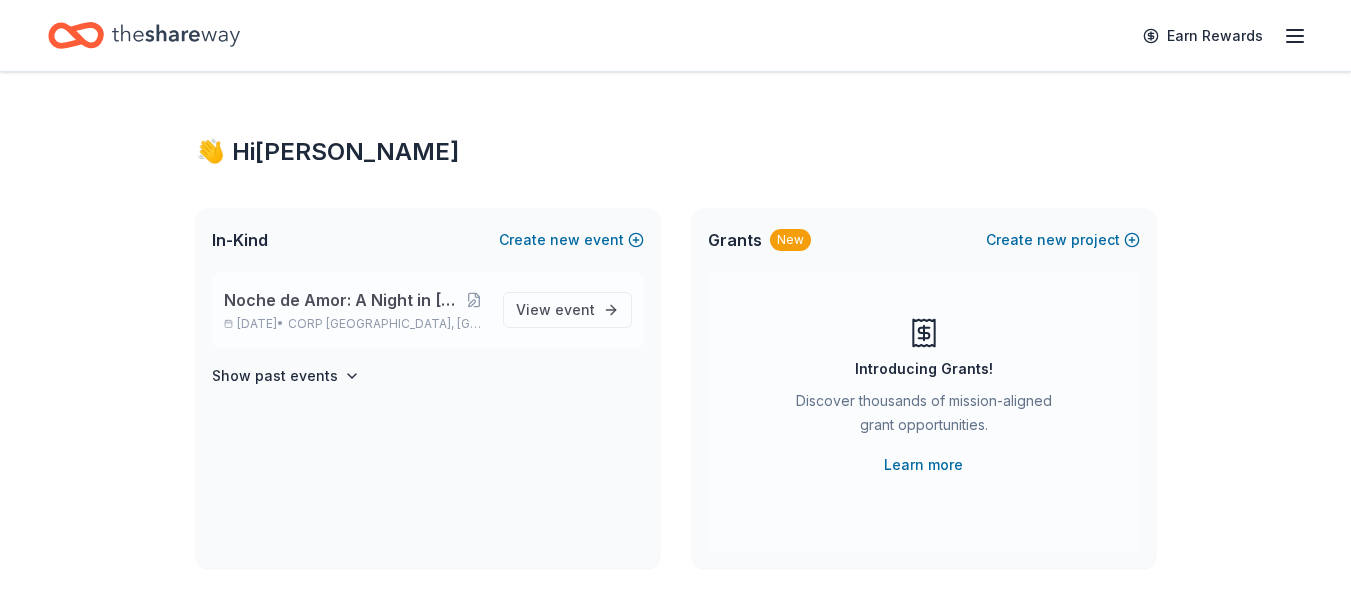 click on "Noche de Amor: A Night in [GEOGRAPHIC_DATA]" at bounding box center [343, 300] 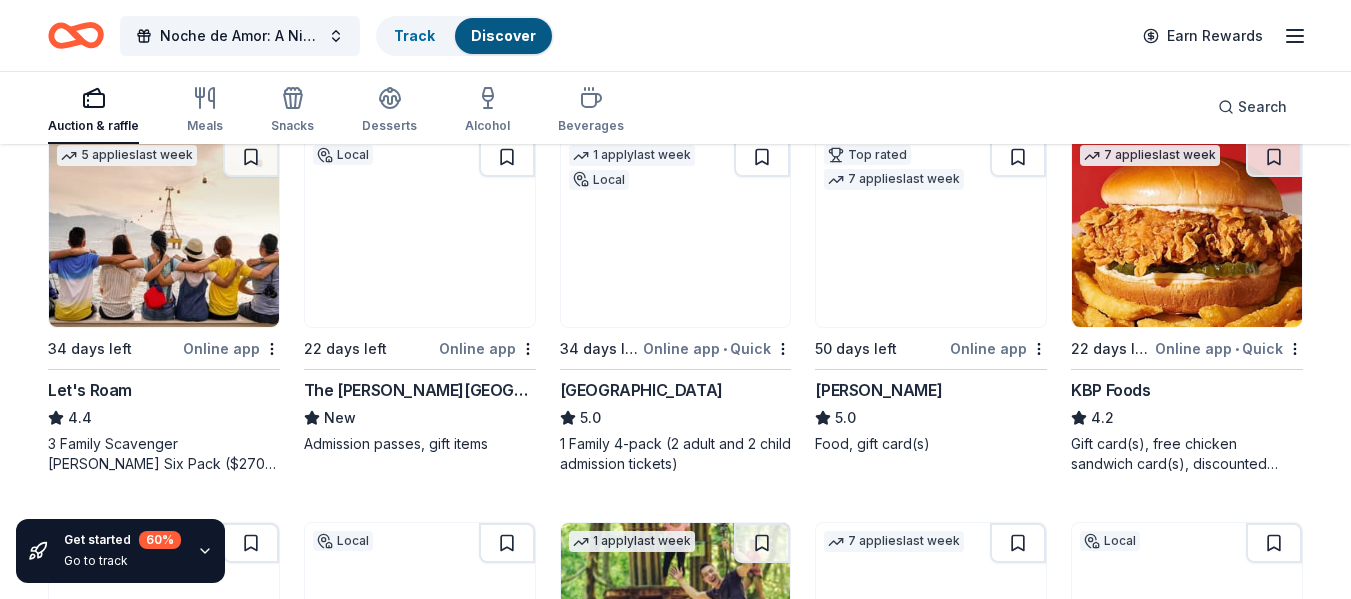scroll, scrollTop: 1058, scrollLeft: 0, axis: vertical 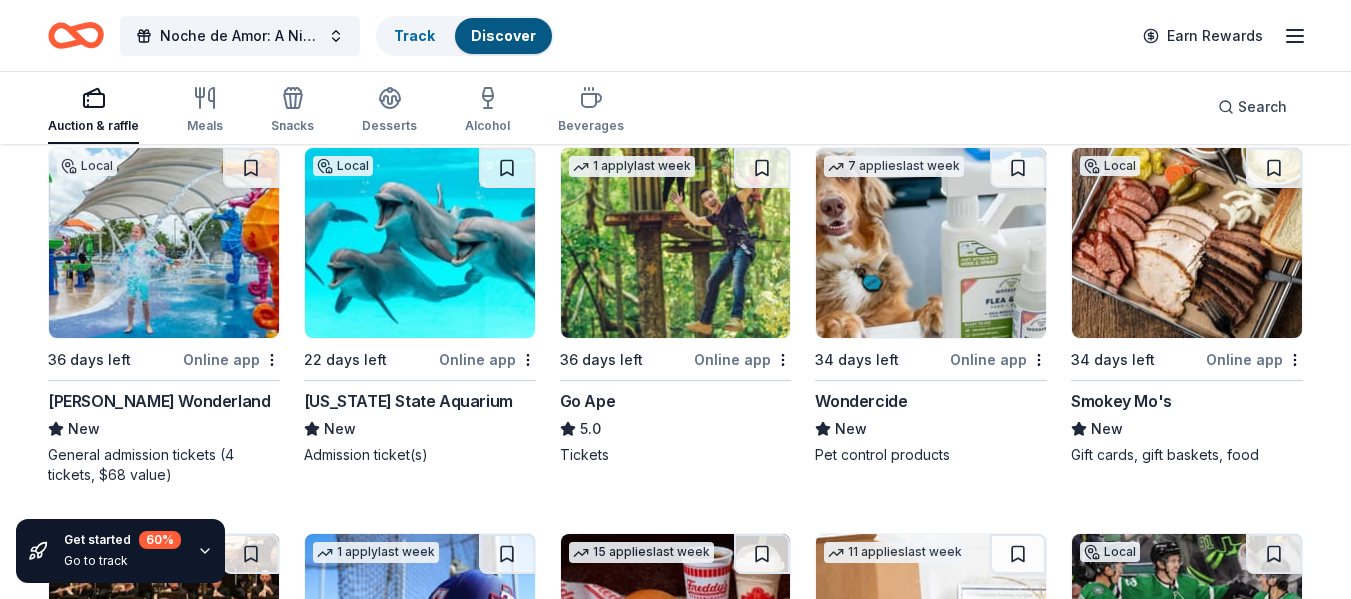 click on "Local 34 days left Online app Smokey Mo's New Gift cards, gift baskets, food" at bounding box center [1187, 306] 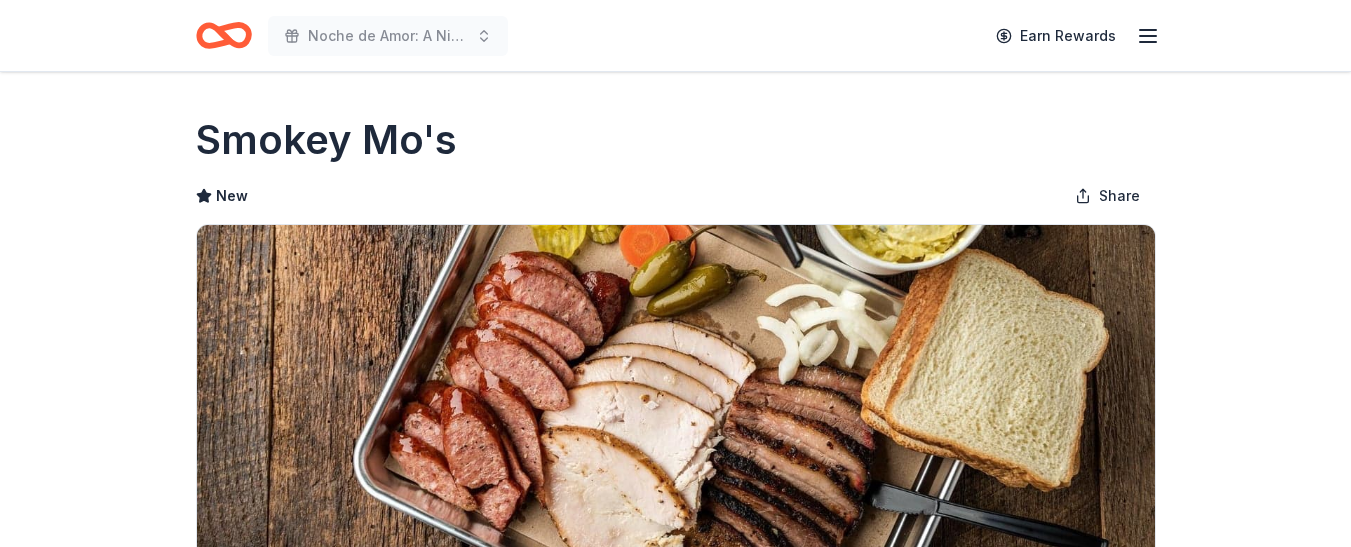 scroll, scrollTop: 0, scrollLeft: 0, axis: both 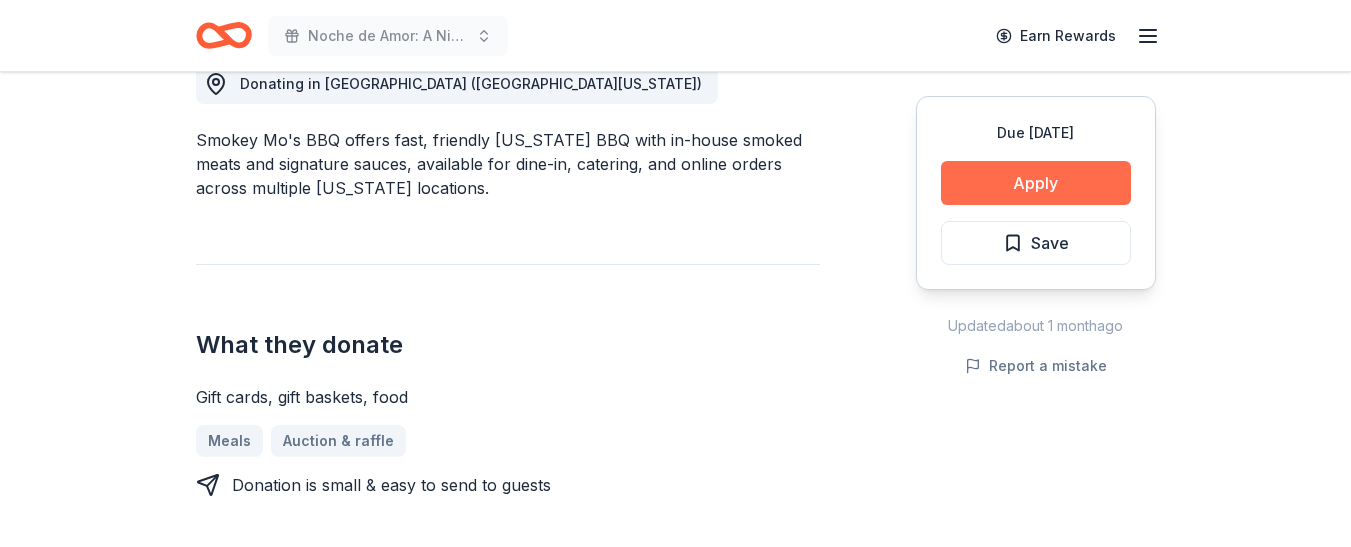 click on "Apply" at bounding box center (1036, 183) 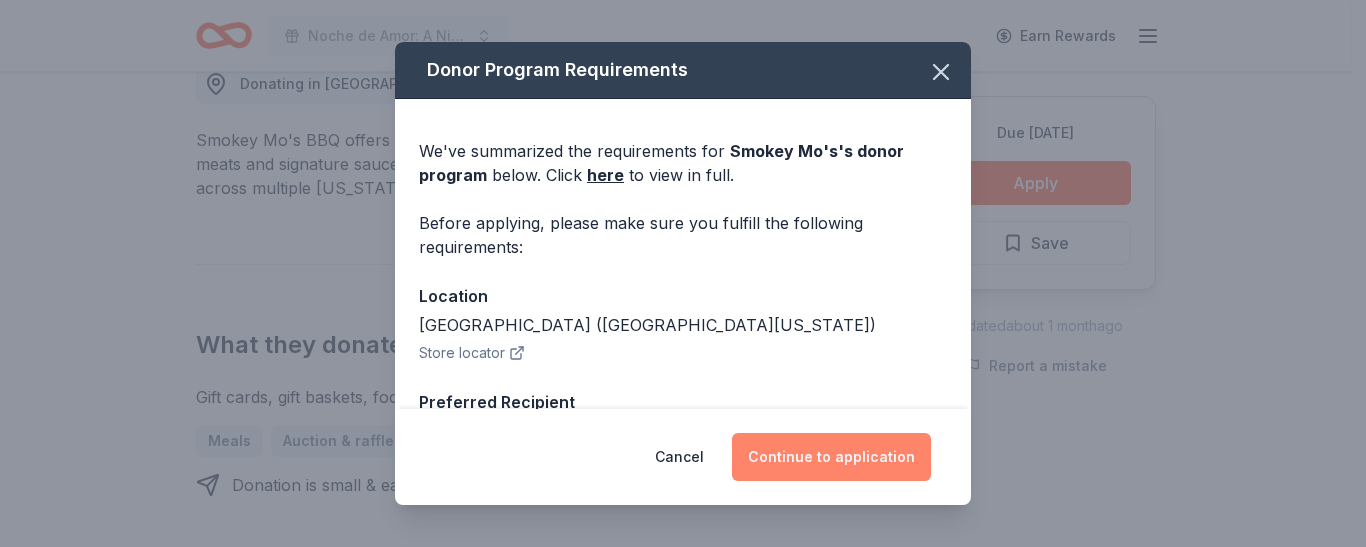 click on "Continue to application" at bounding box center [831, 457] 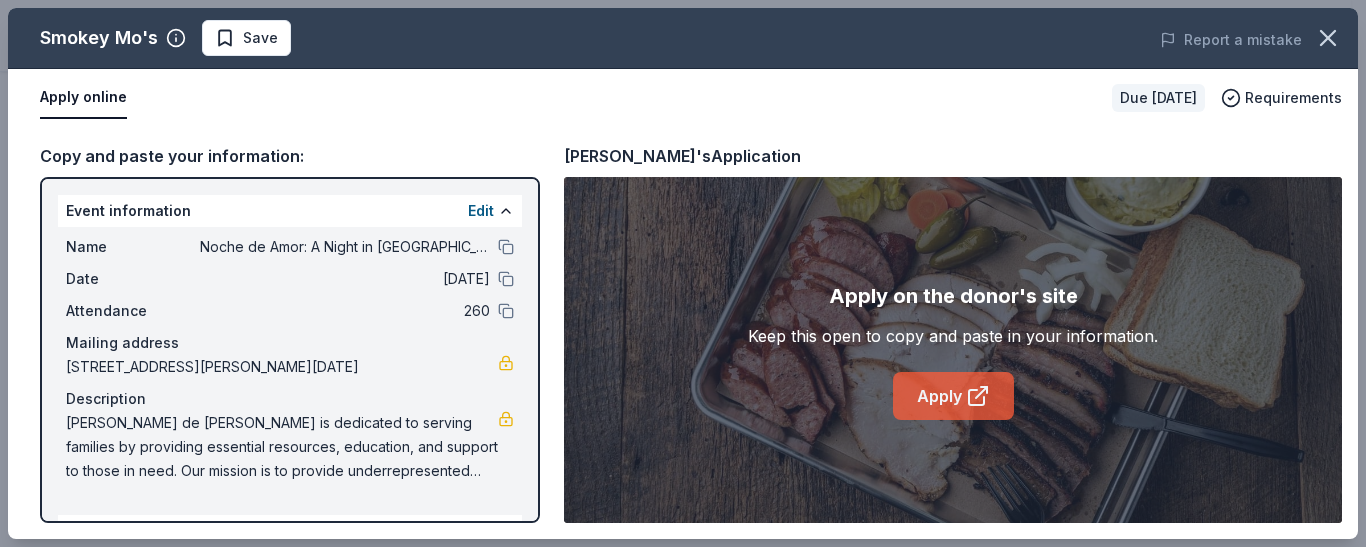 click on "Apply" at bounding box center (953, 396) 